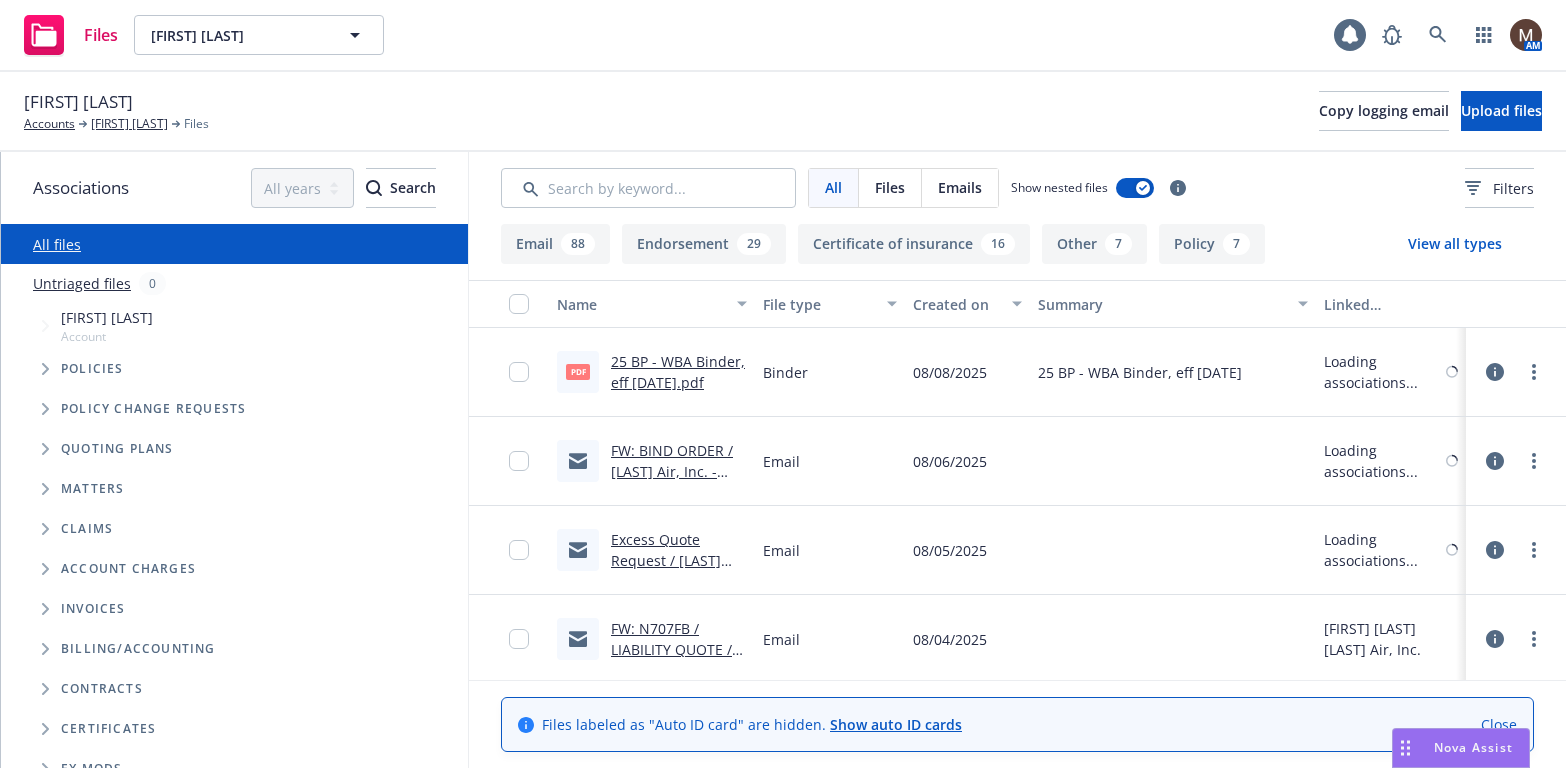 scroll, scrollTop: 0, scrollLeft: 0, axis: both 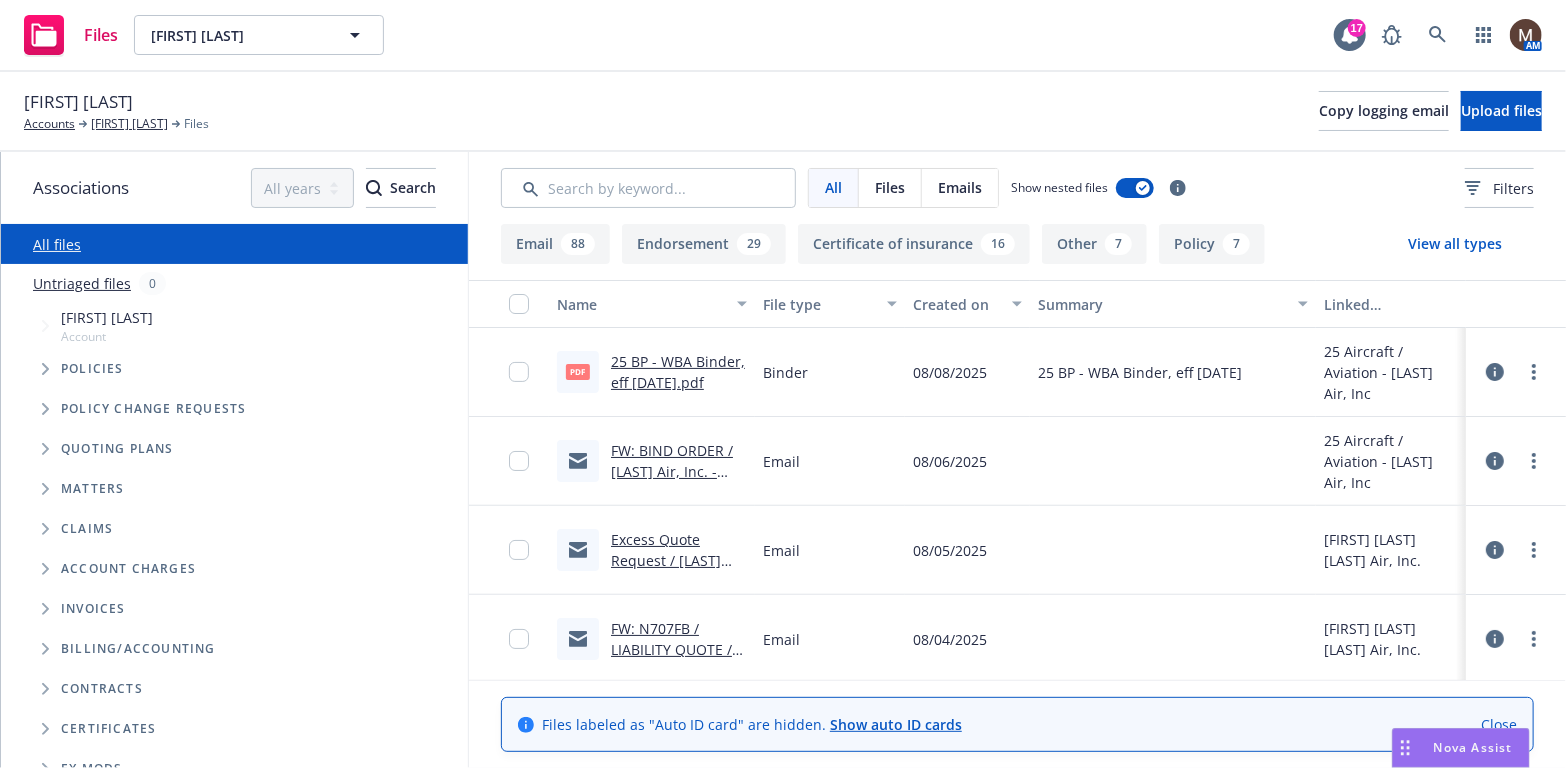 click on "25 BP - WBA Binder, eff [DATE].pdf" at bounding box center (678, 372) 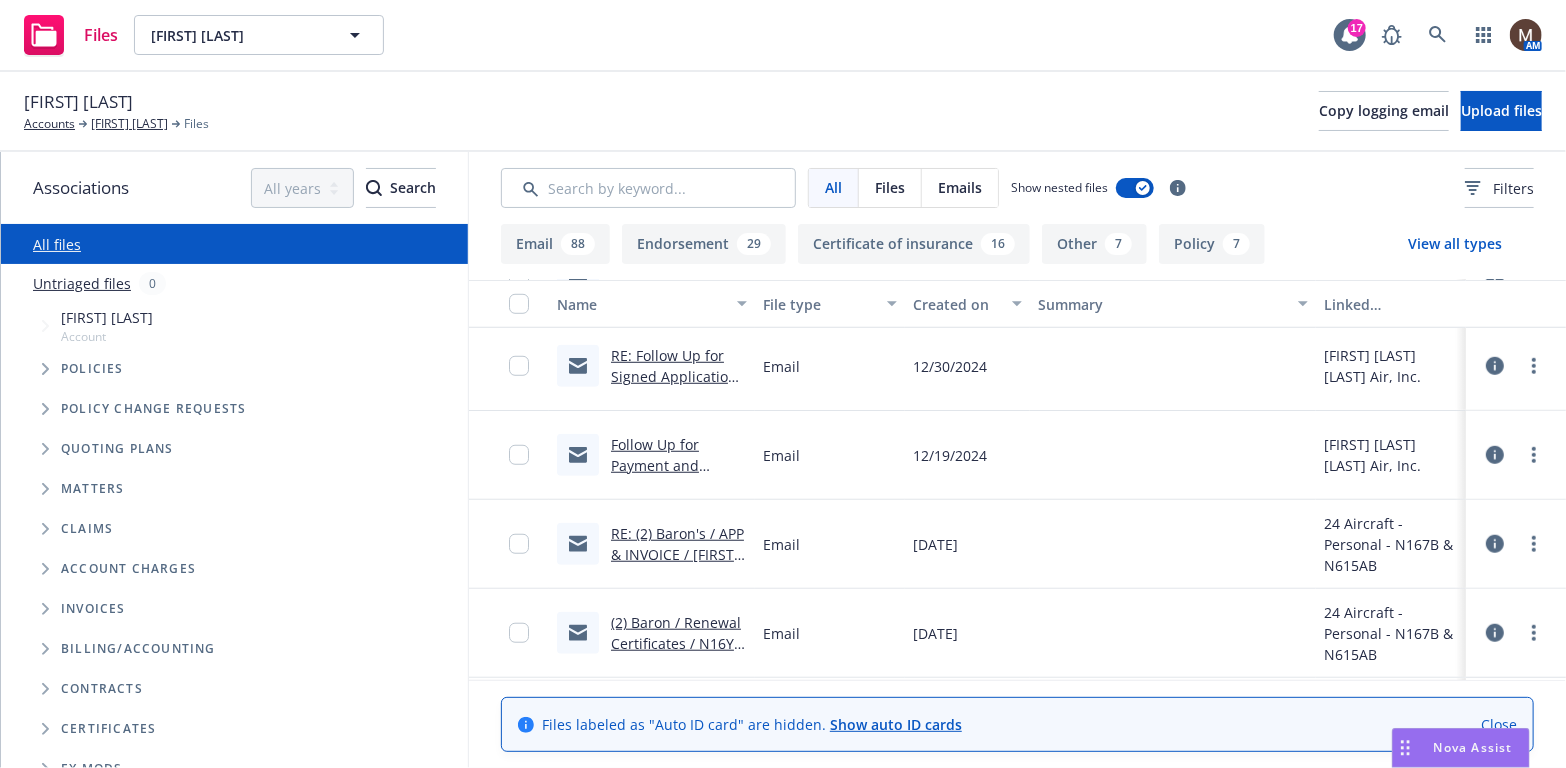 scroll, scrollTop: 700, scrollLeft: 0, axis: vertical 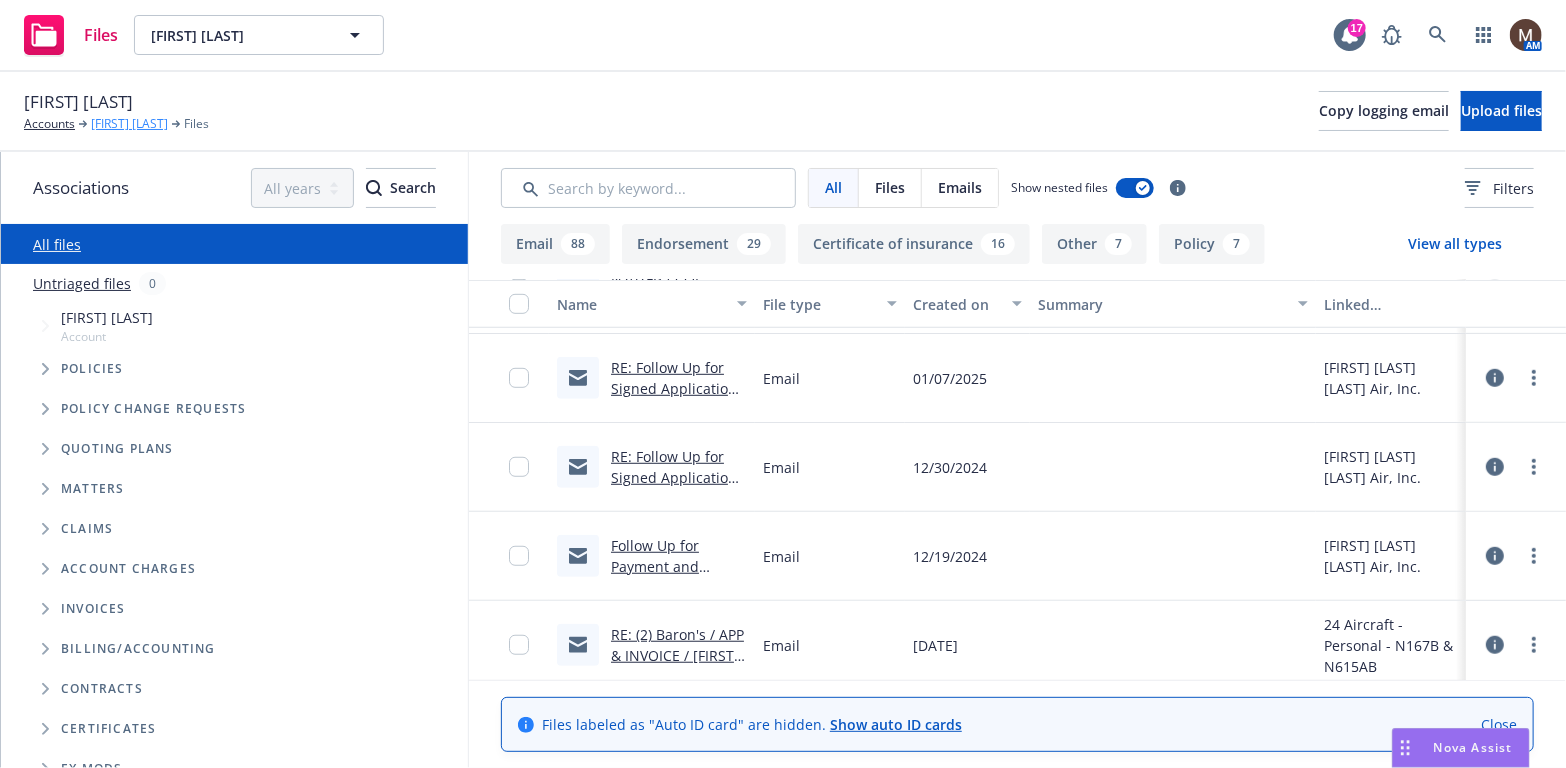 click on "[FIRST] [LAST]" at bounding box center (129, 124) 